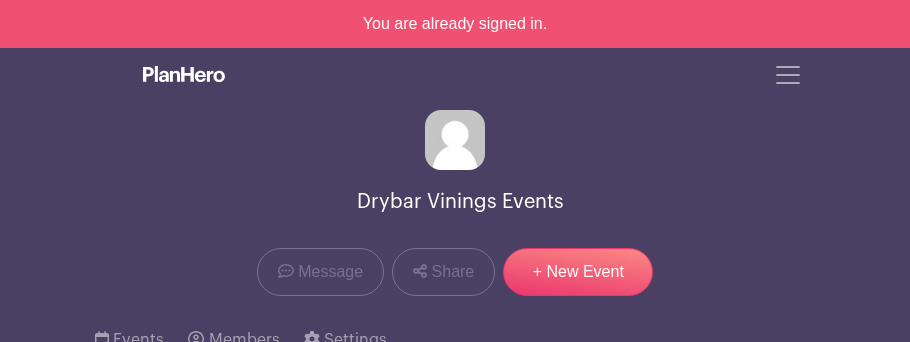 scroll, scrollTop: 0, scrollLeft: 0, axis: both 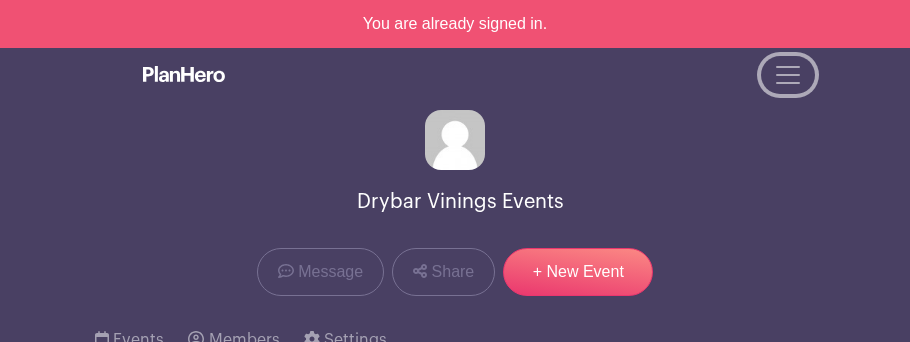 click at bounding box center (788, 75) 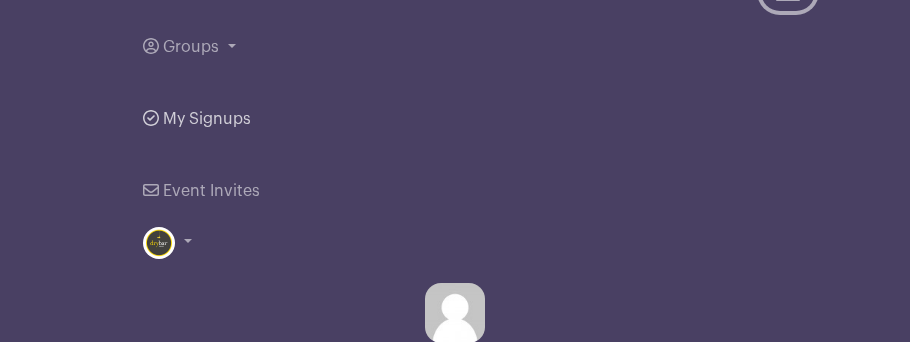 scroll, scrollTop: 88, scrollLeft: 0, axis: vertical 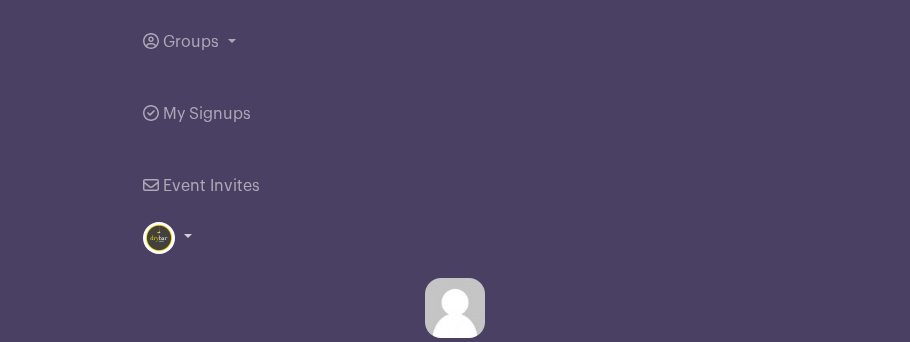click at bounding box center [167, 238] 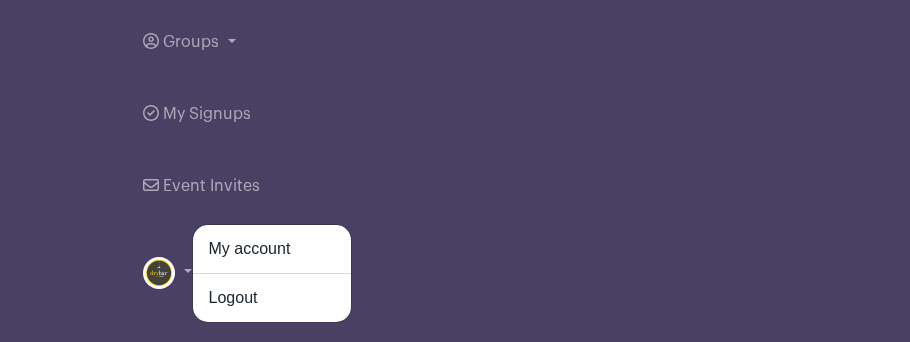 click on "My account
Logout" at bounding box center (272, 273) 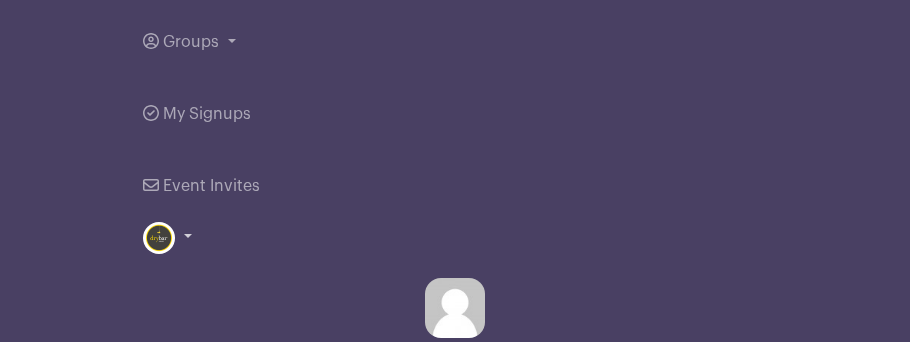 click at bounding box center [167, 238] 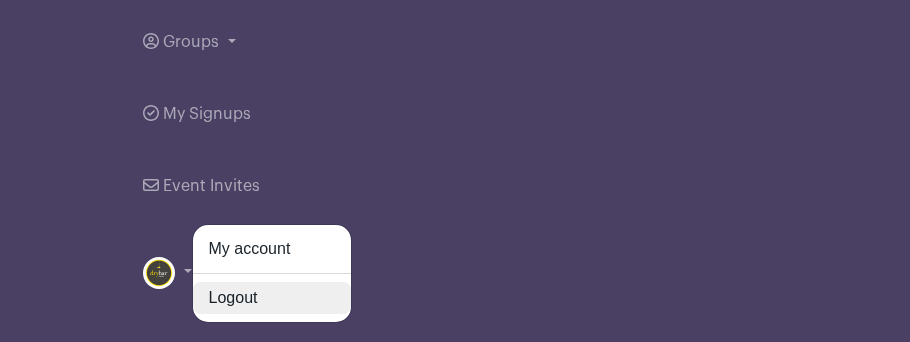 click on "Logout" at bounding box center (272, 298) 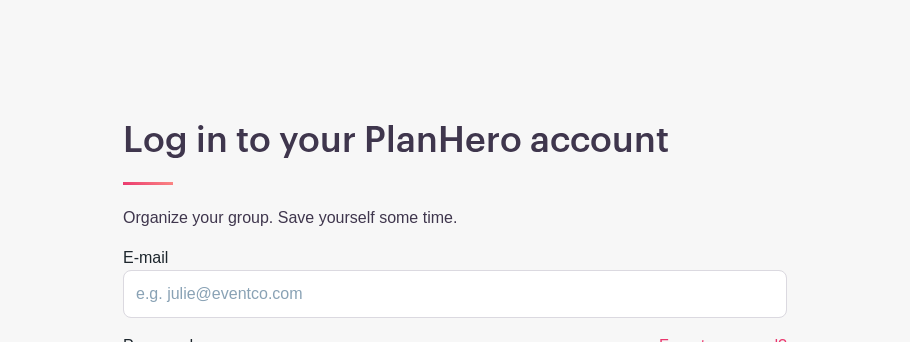 scroll, scrollTop: 0, scrollLeft: 0, axis: both 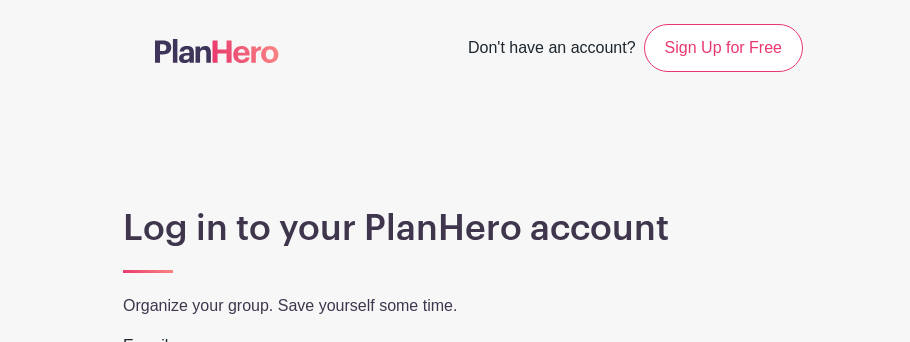 type on "[EMAIL_ADDRESS][DOMAIN_NAME]" 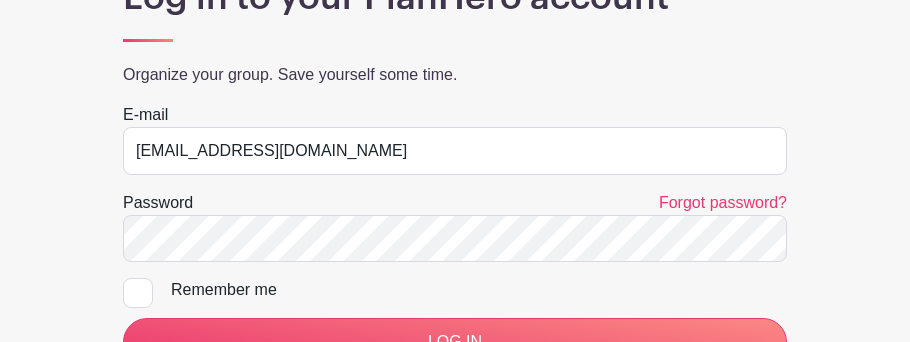 scroll, scrollTop: 261, scrollLeft: 0, axis: vertical 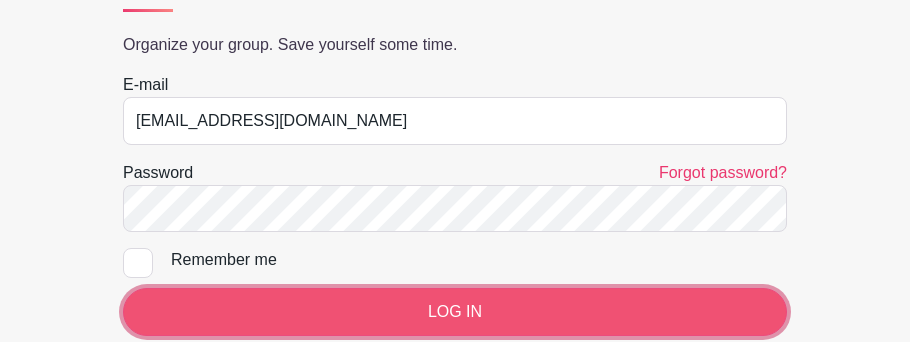 click on "LOG IN" at bounding box center [455, 312] 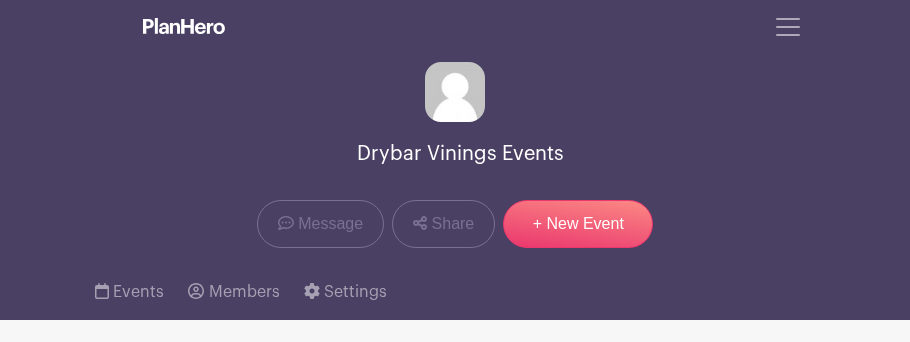 scroll, scrollTop: 0, scrollLeft: 0, axis: both 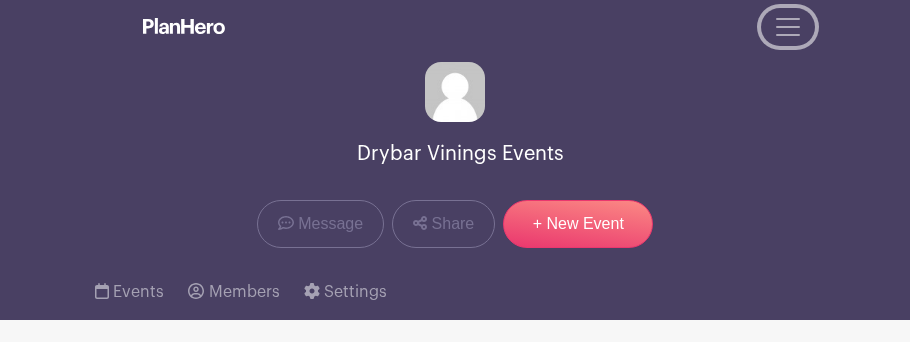 click at bounding box center [788, 27] 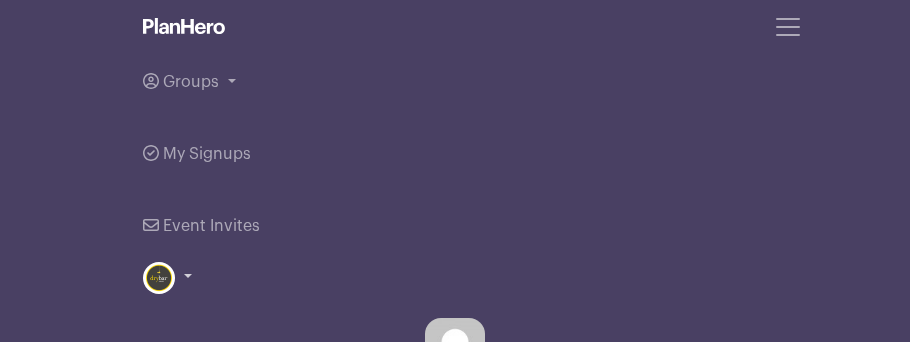 click at bounding box center [167, 278] 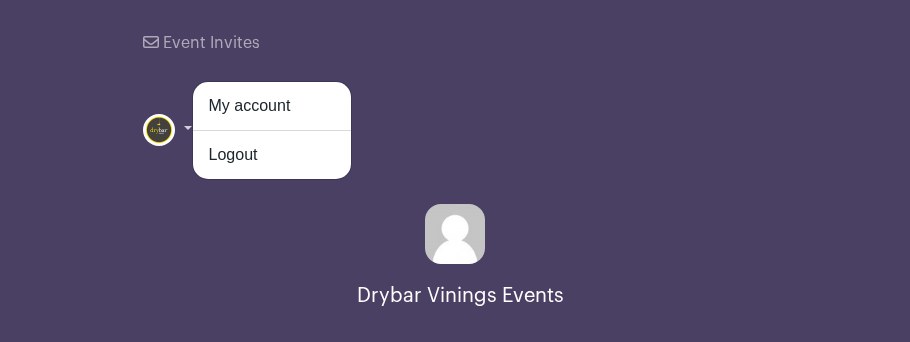 scroll, scrollTop: 187, scrollLeft: 0, axis: vertical 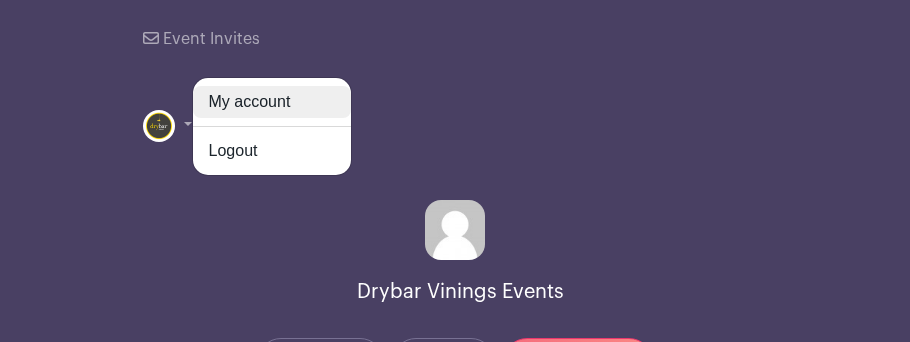click on "My account" at bounding box center [272, 102] 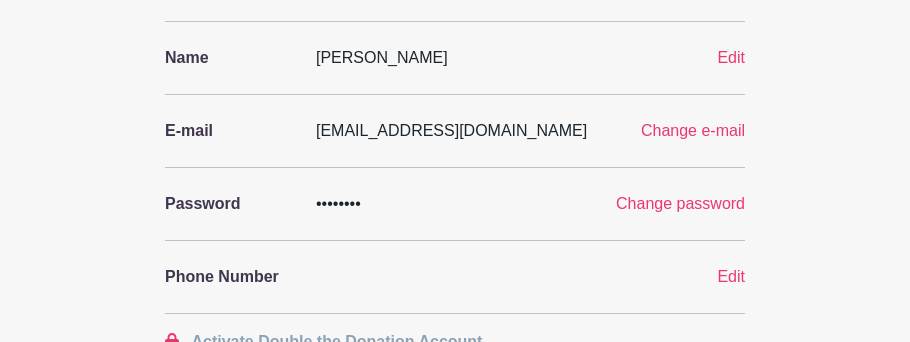 scroll, scrollTop: 231, scrollLeft: 0, axis: vertical 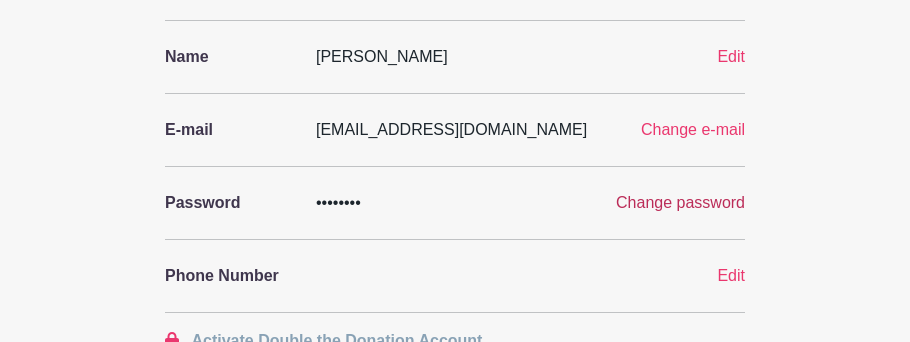 click on "Change password" at bounding box center [680, 202] 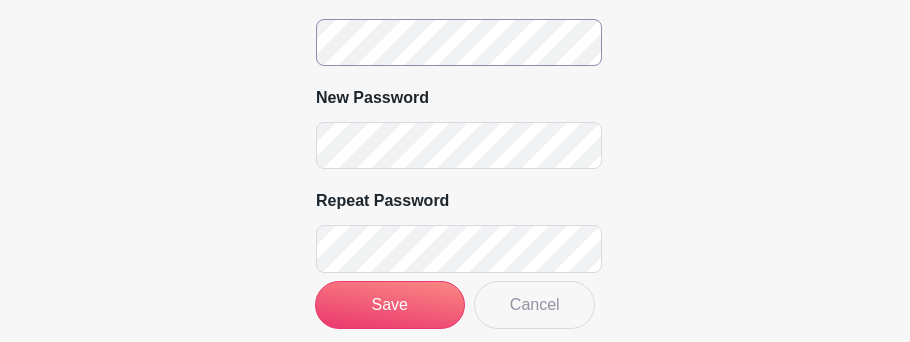 scroll, scrollTop: 453, scrollLeft: 0, axis: vertical 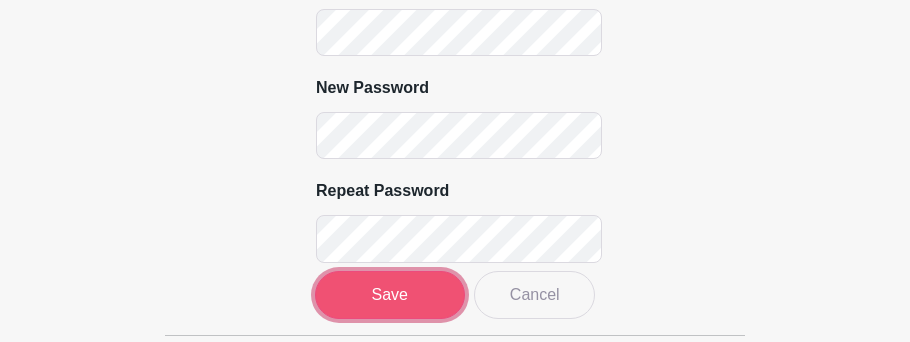 click on "Save" at bounding box center (390, 295) 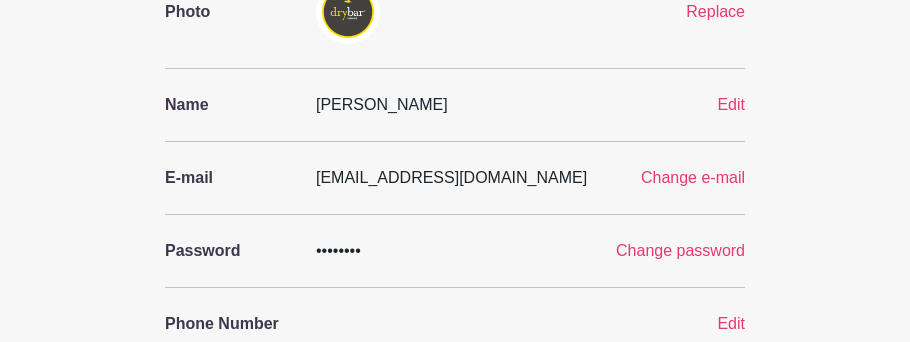 scroll, scrollTop: 0, scrollLeft: 0, axis: both 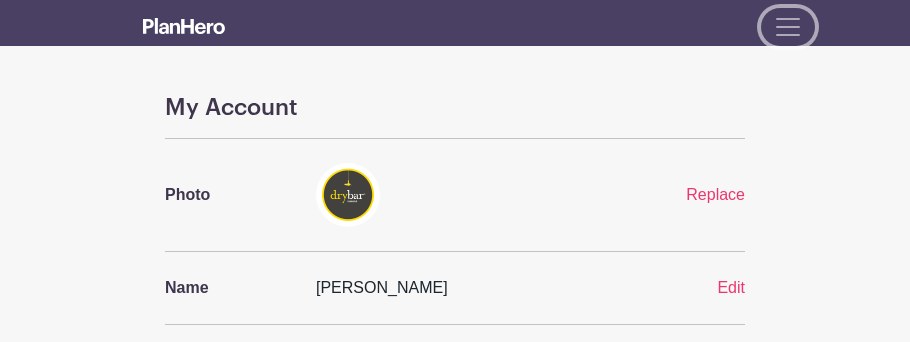 click at bounding box center [788, 27] 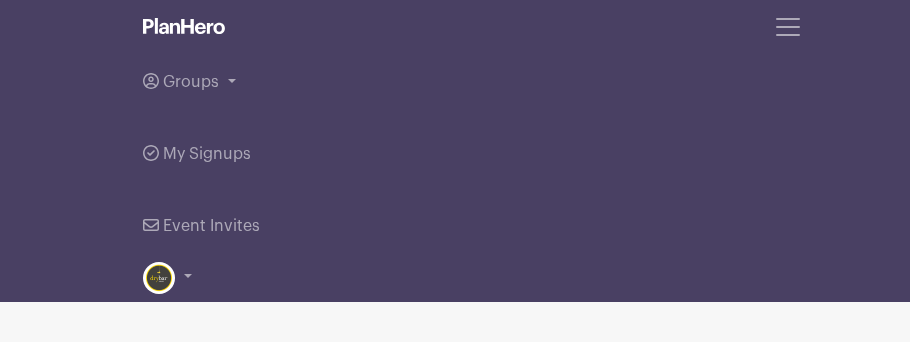 click at bounding box center [184, 26] 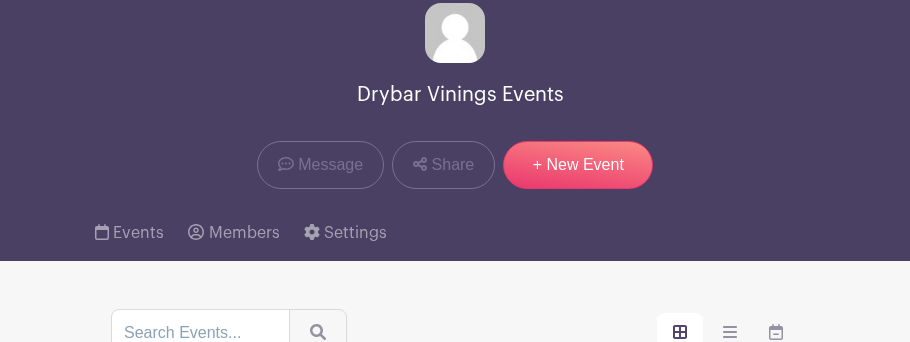 scroll, scrollTop: 108, scrollLeft: 0, axis: vertical 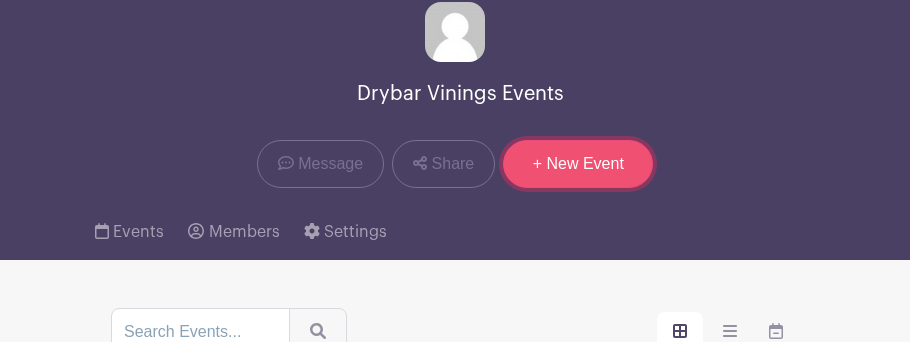 click on "+ New Event" at bounding box center [578, 164] 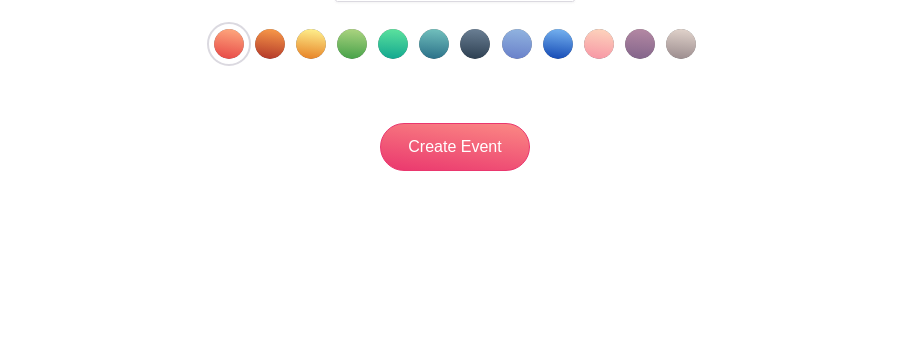 scroll, scrollTop: 0, scrollLeft: 0, axis: both 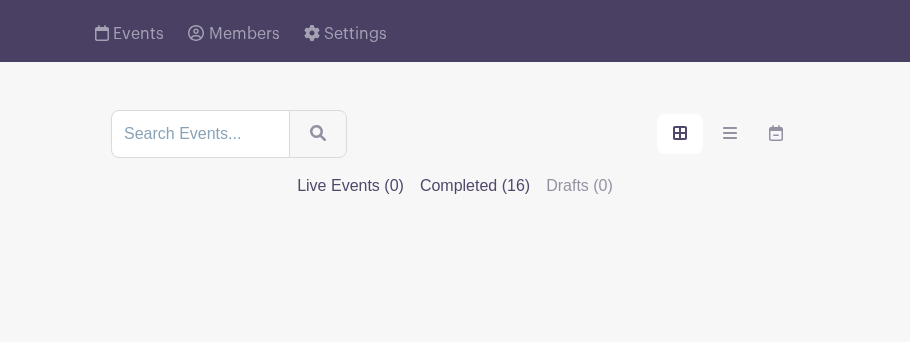 click on "Completed (16)" at bounding box center (475, 186) 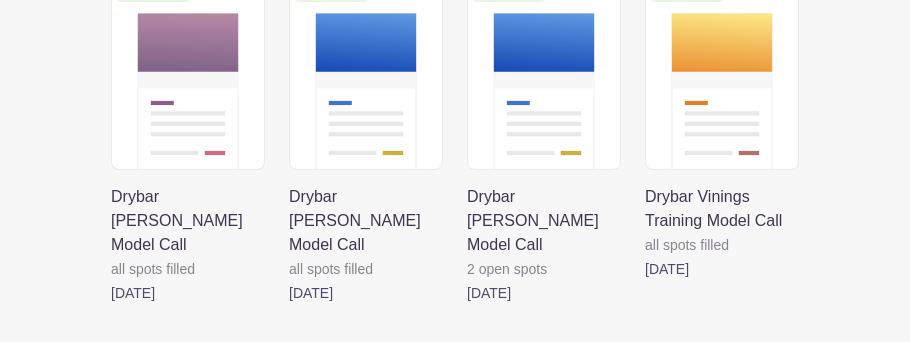 scroll, scrollTop: 587, scrollLeft: 0, axis: vertical 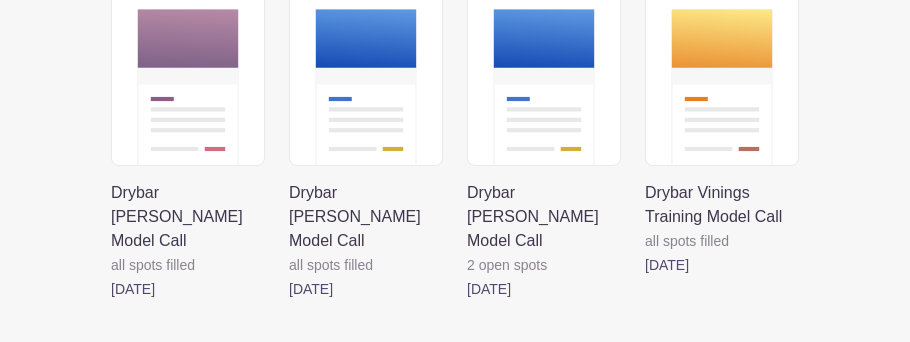 click at bounding box center (289, 301) 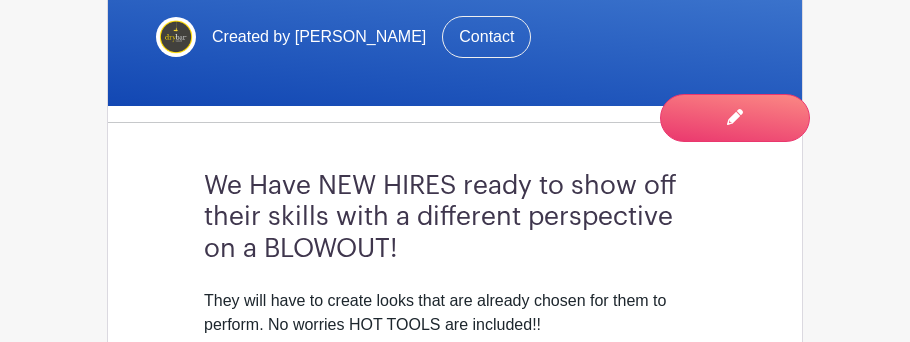 scroll, scrollTop: 547, scrollLeft: 0, axis: vertical 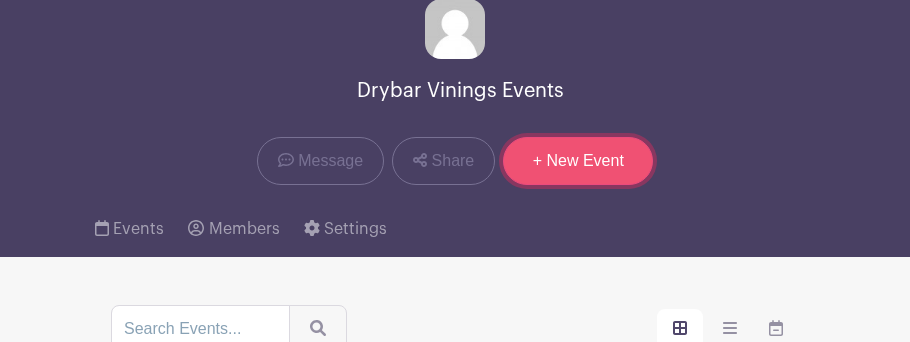 click on "+ New Event" at bounding box center (578, 161) 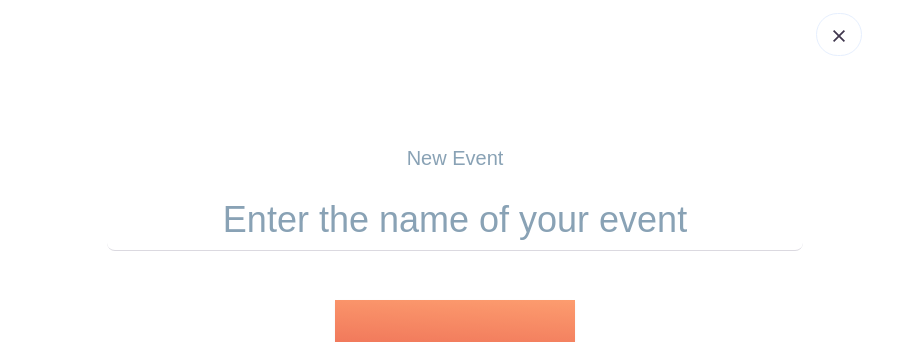scroll, scrollTop: 27, scrollLeft: 0, axis: vertical 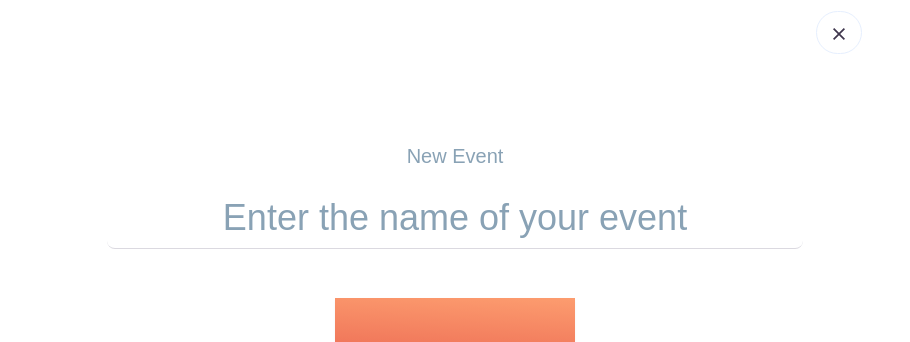 click on "New Event" at bounding box center [455, 156] 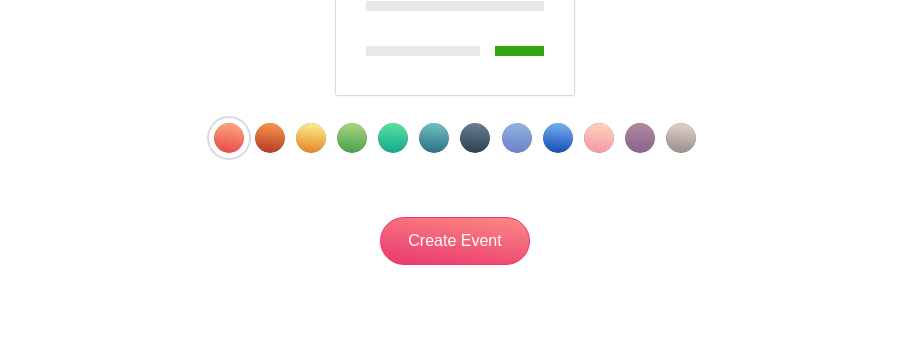 scroll, scrollTop: 611, scrollLeft: 0, axis: vertical 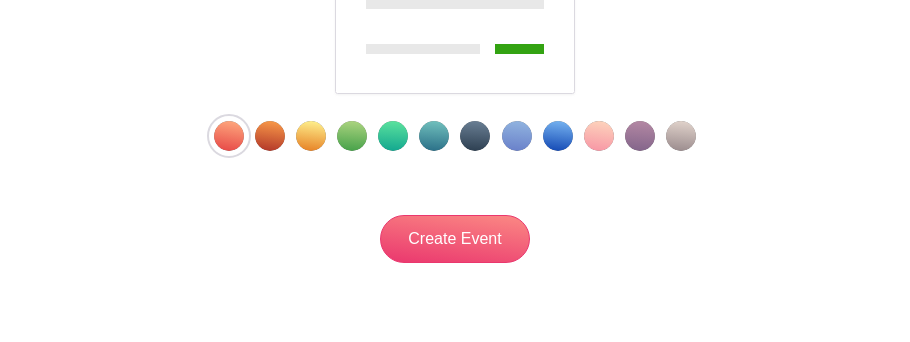 type on "bihjfdkjbfdskbjfda" 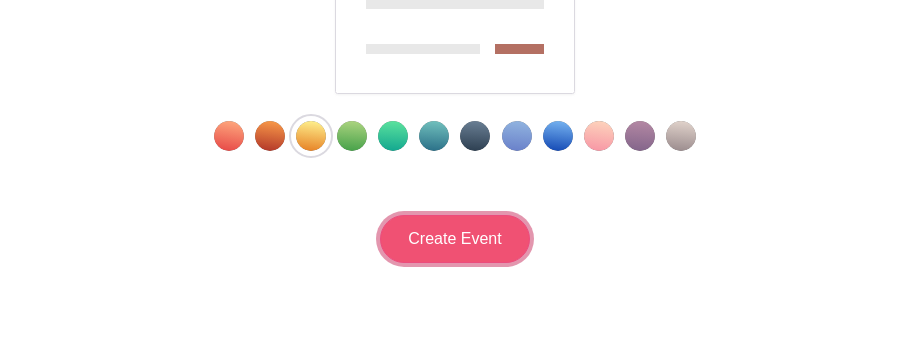 click on "Create Event" at bounding box center (455, 239) 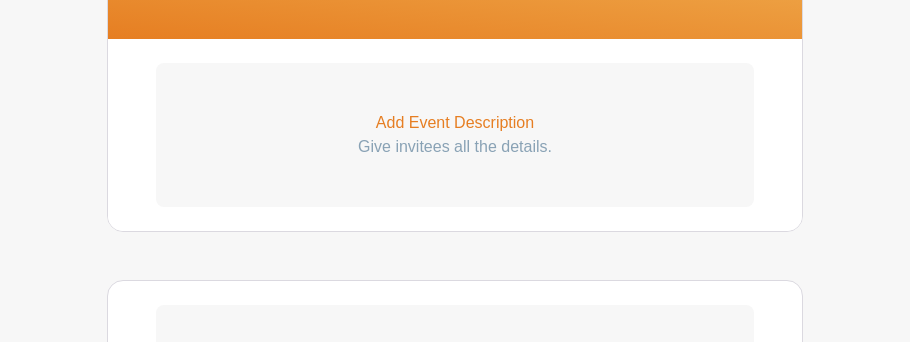 scroll, scrollTop: 610, scrollLeft: 0, axis: vertical 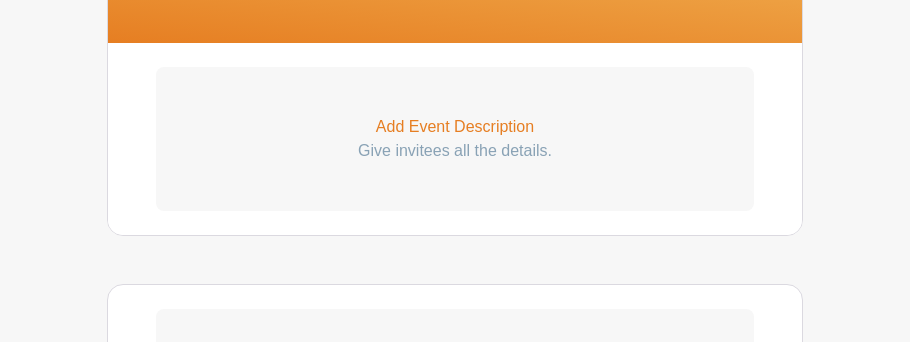 click on "Add Event Description" at bounding box center [455, 127] 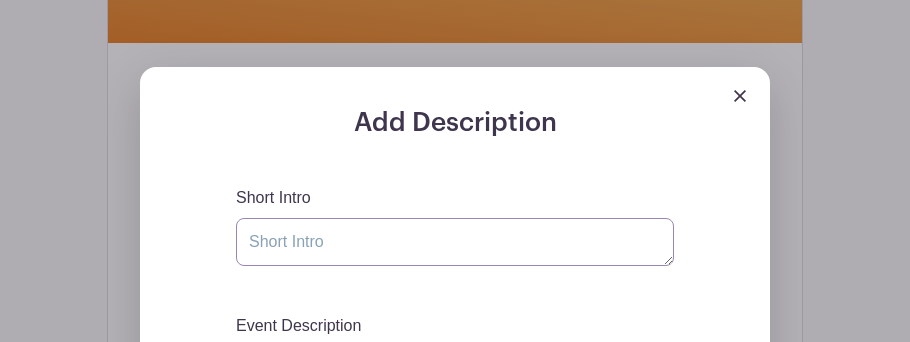 click on "Short Intro" at bounding box center [455, 242] 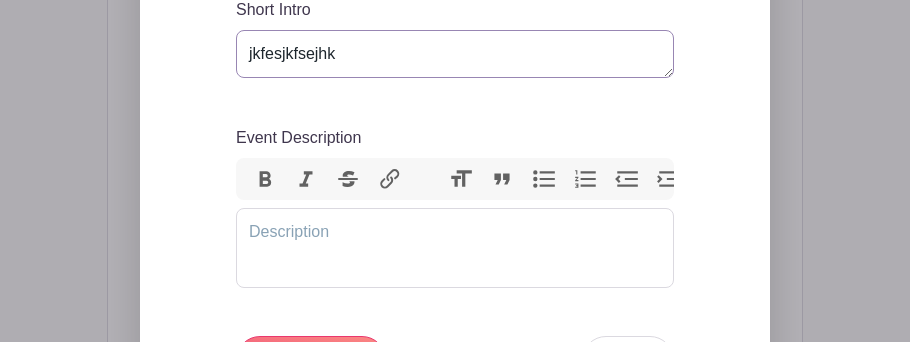 scroll, scrollTop: 802, scrollLeft: 0, axis: vertical 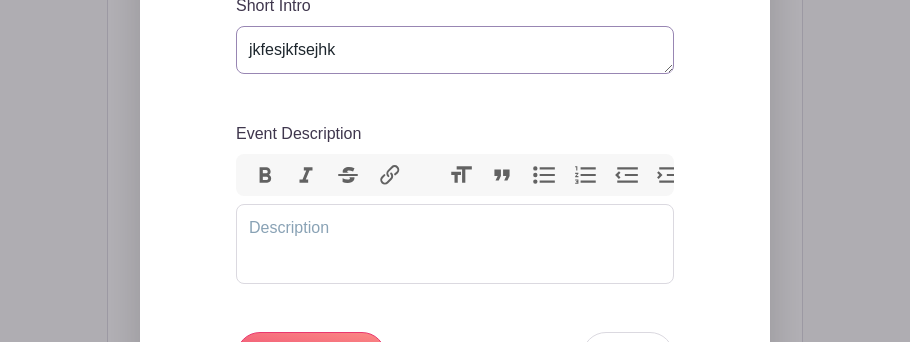 type on "jkfesjkfsejhk" 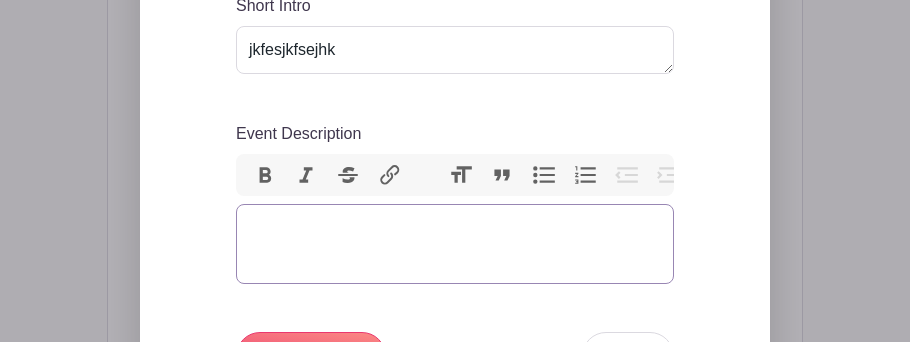 click at bounding box center [455, 244] 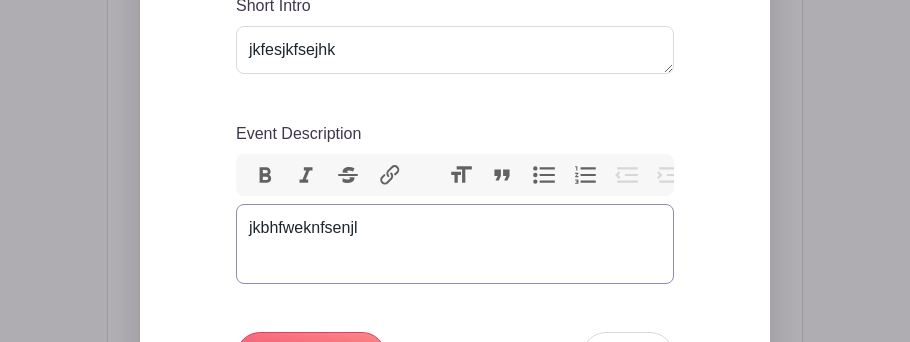 type on "<div>jkbhfweknfsenjlfes</div>" 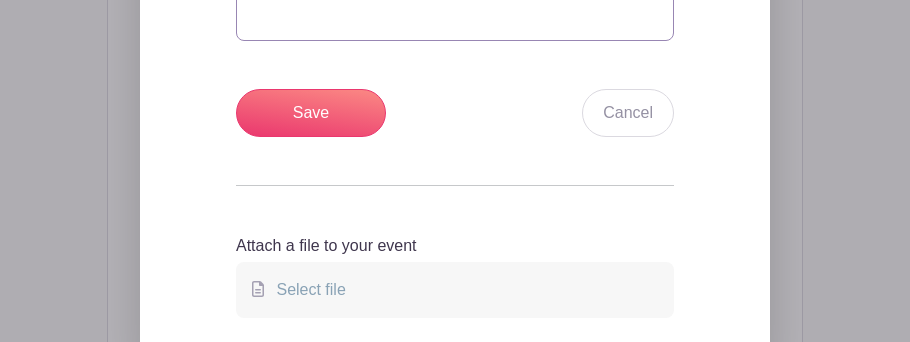 scroll, scrollTop: 1046, scrollLeft: 0, axis: vertical 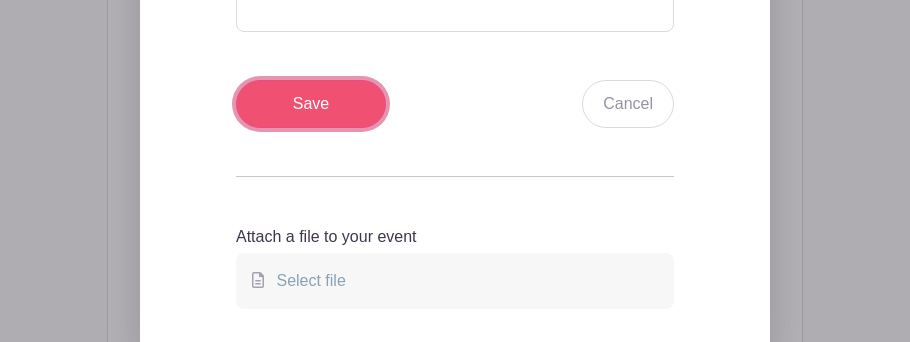 click on "Save" at bounding box center [311, 104] 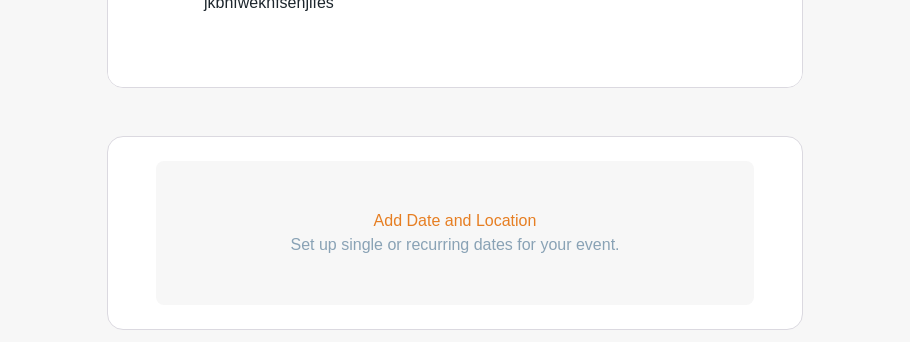 scroll, scrollTop: 1015, scrollLeft: 0, axis: vertical 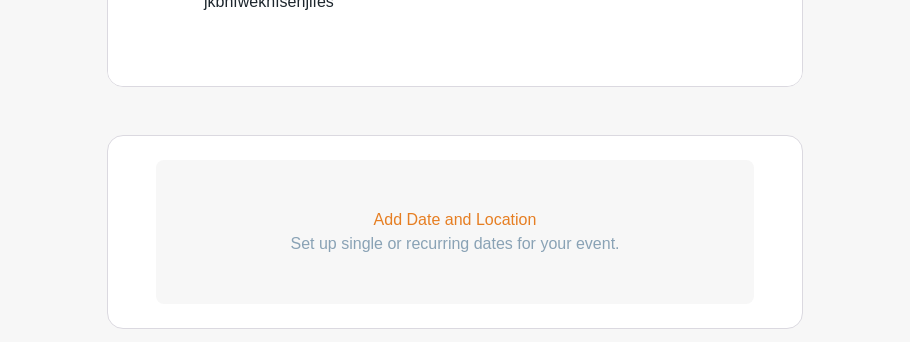 click on "Add Date and Location" at bounding box center [455, 220] 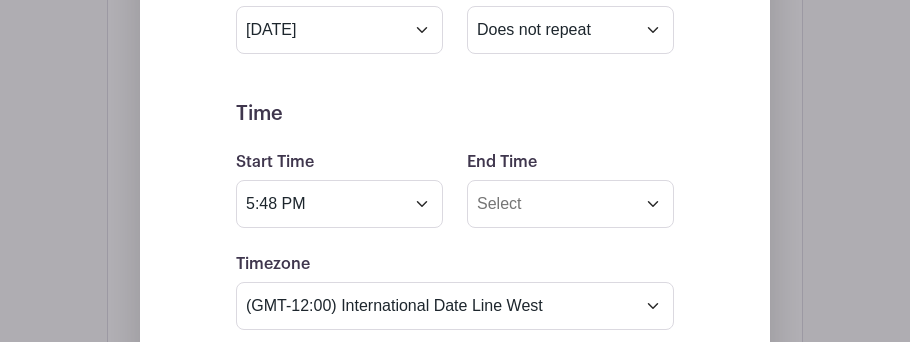scroll, scrollTop: 1398, scrollLeft: 0, axis: vertical 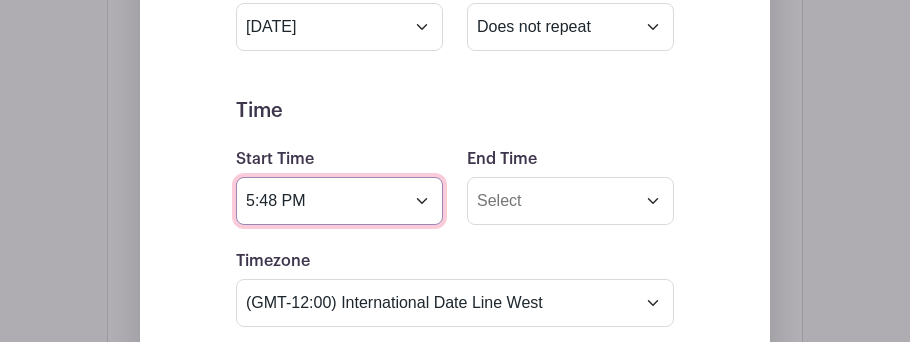 click on "5:48 PM" at bounding box center [339, 201] 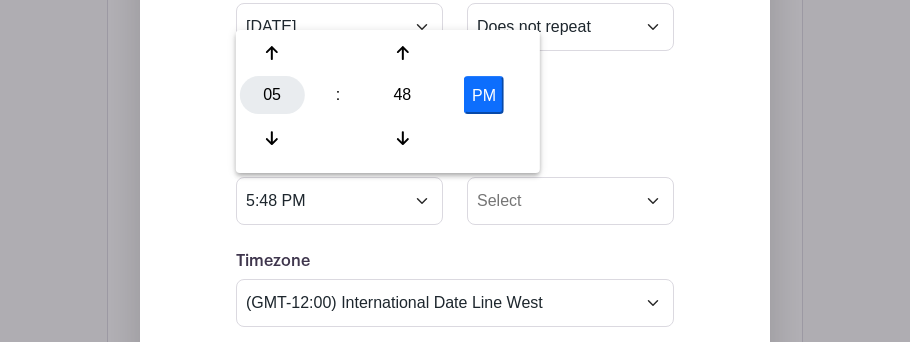 click on "05" at bounding box center (272, 96) 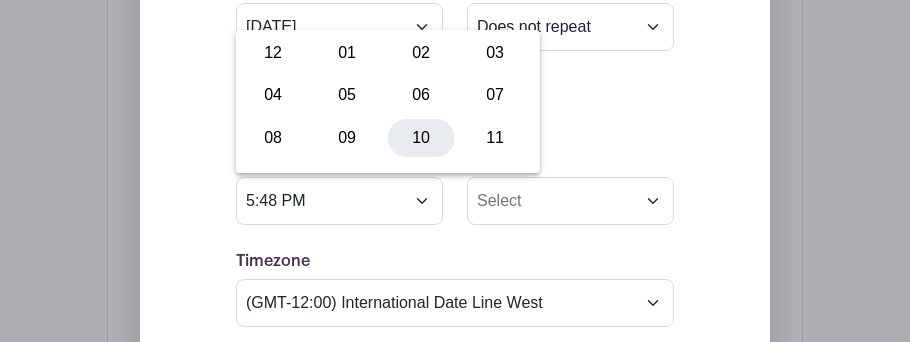 click on "10" at bounding box center (421, 138) 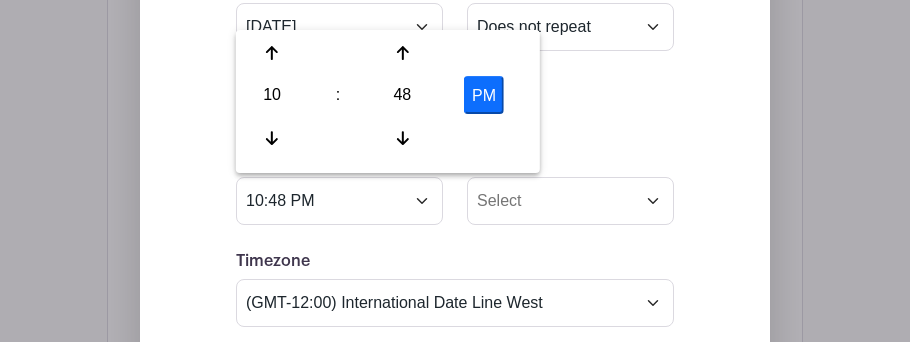 click on "PM" at bounding box center [484, 96] 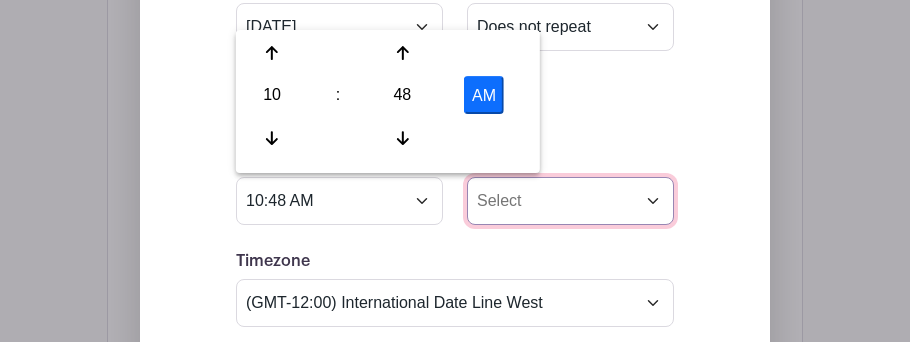 click on "End Time" at bounding box center [570, 201] 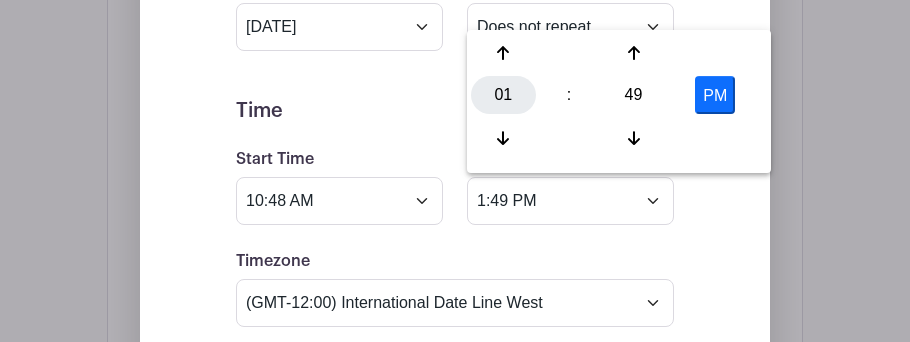 click on "01" at bounding box center (503, 96) 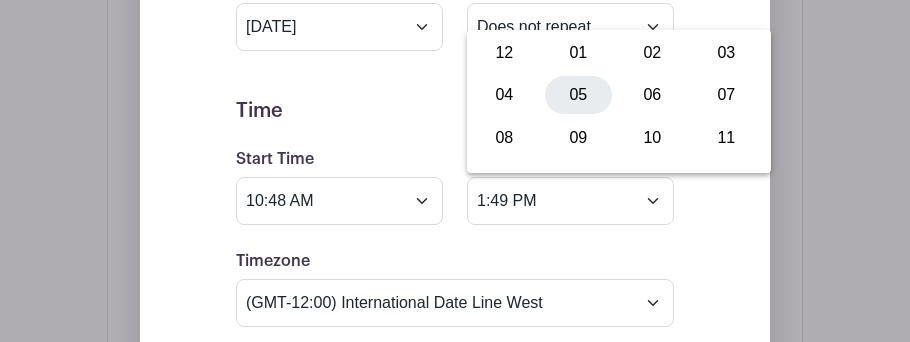 click on "05" at bounding box center (578, 96) 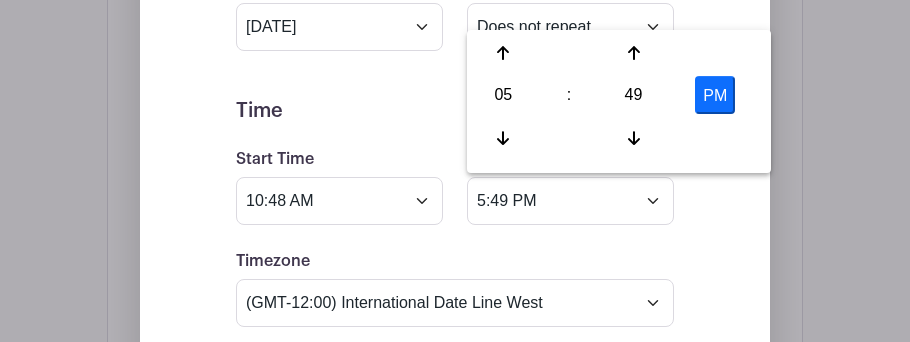 click on "Event Date
Start Date
Jul 4 2025
Repeats
Does not repeat
Daily
Weekly
Monthly on day 4
Monthly on the first Friday
Other...
End date
Repeats every
1
Day
Week
Monthly on day 4
Select Repeating Days
Sun
Mon
Tue
Wed
Thu
Fri
Sat
Time
Start Time
10:48 AM
End Time
5:49 PM
Timezone
(GMT-12:00) International Date Line West
(GMT-11:00) American Samoa" at bounding box center (455, 375) 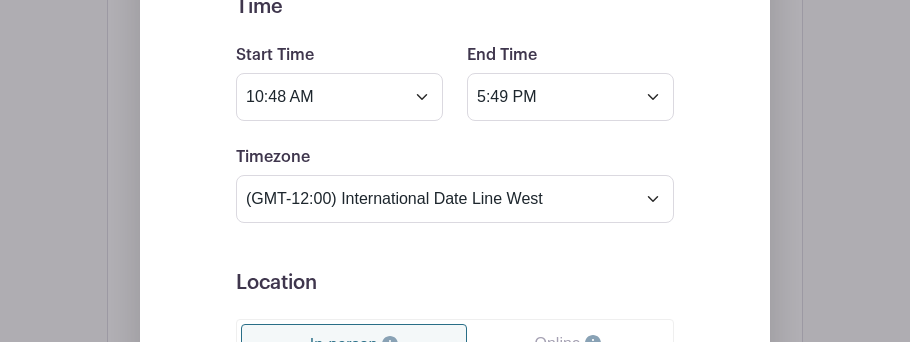 scroll, scrollTop: 1503, scrollLeft: 0, axis: vertical 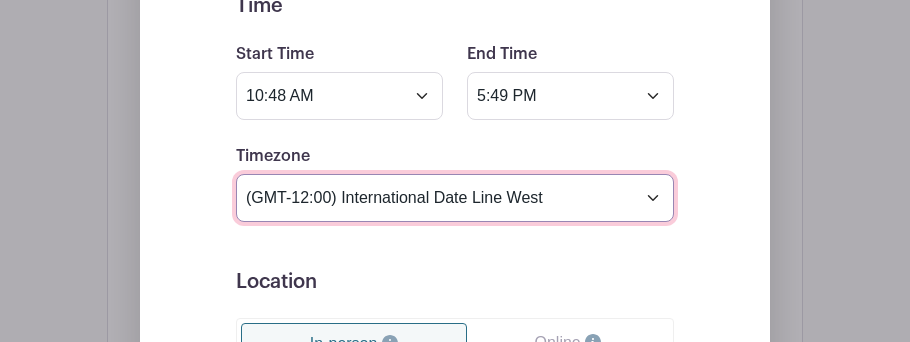 click on "(GMT-12:00) International Date Line West
(GMT-11:00) American Samoa
(GMT-11:00) Midway Island
(GMT-10:00) Hawaii
(GMT-09:00) Alaska
(GMT-08:00) Pacific Time (US & Canada)
(GMT-08:00) Tijuana
(GMT-07:00) Arizona
(GMT-07:00) Mazatlan
(GMT-07:00) Mountain Time (US & Canada)
(GMT-06:00) Central America
(GMT-06:00) Central Time (US & Canada)
(GMT-06:00) Chihuahua
(GMT-06:00) Guadalajara
(GMT-06:00) Mexico City
(GMT-06:00) Monterrey
(GMT-06:00) Saskatchewan
(GMT-05:00) Bogota
(GMT-05:00) Eastern Time (US & Canada)
(GMT-05:00) Indiana (East)
(GMT-05:00) Lima
(GMT-05:00) Quito
(GMT-04:00) Atlantic Time (Canada)
(GMT-04:00) Caracas
(GMT-04:00) Georgetown
(GMT-04:00) La Paz
(GMT-04:00) Puerto Rico
(GMT-04:00) Santiago
(GMT-03:30) Newfoundland
(GMT-03:00) Brasilia
(GMT-03:00) Buenos Aires
(GMT-03:00) Montevideo
(GMT-02:00) Greenland
(GMT-02:00) Mid-Atlantic
(GMT-01:00) Azores
(GMT-01:00) Cape Verde Is.
(GMT+00:00) Casablanca
(GMT+00:00) Dublin" at bounding box center (455, 198) 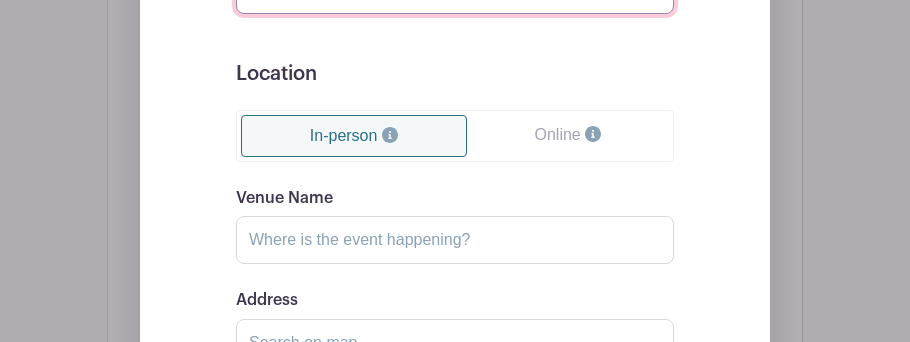 scroll, scrollTop: 1712, scrollLeft: 0, axis: vertical 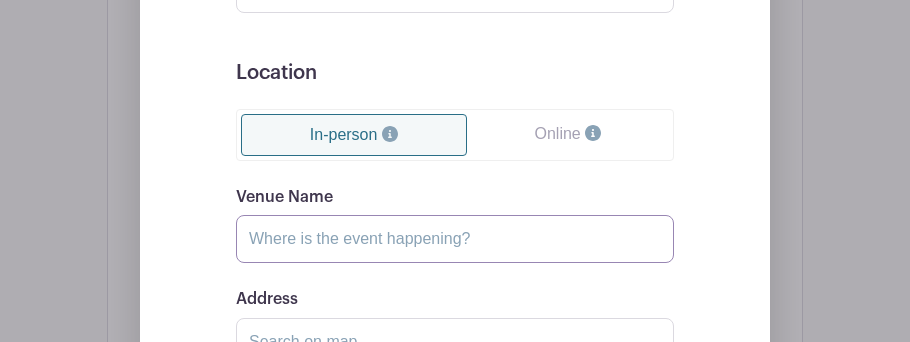 click on "Venue Name" at bounding box center [455, 239] 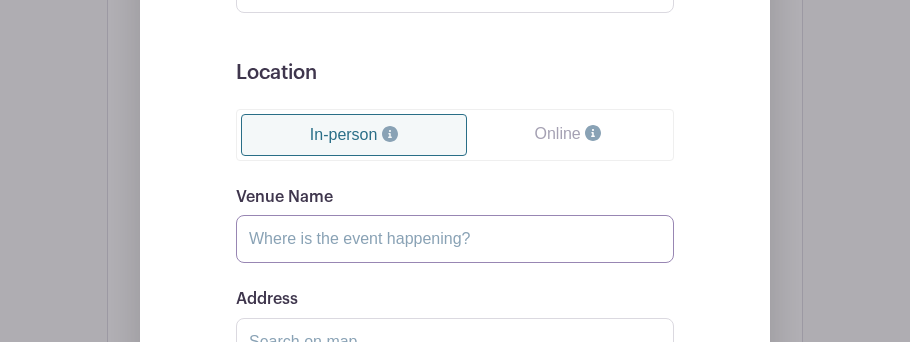 type on "Drybar Vinings" 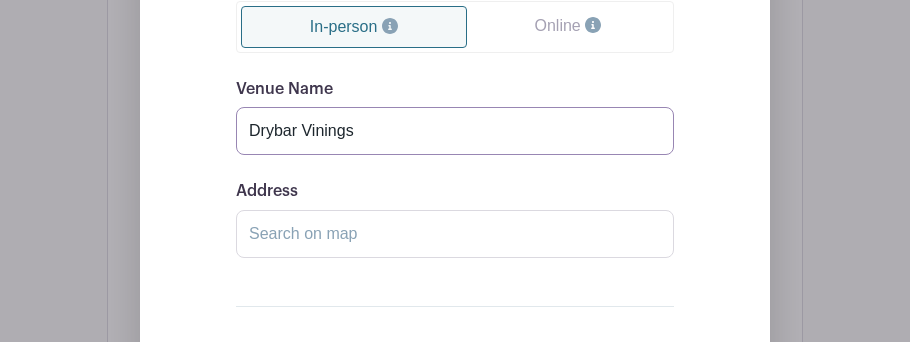 scroll, scrollTop: 1821, scrollLeft: 0, axis: vertical 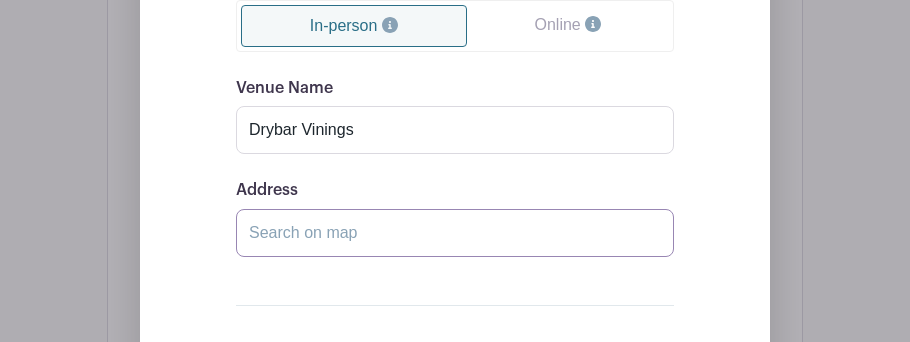 click on "Address" at bounding box center [455, 233] 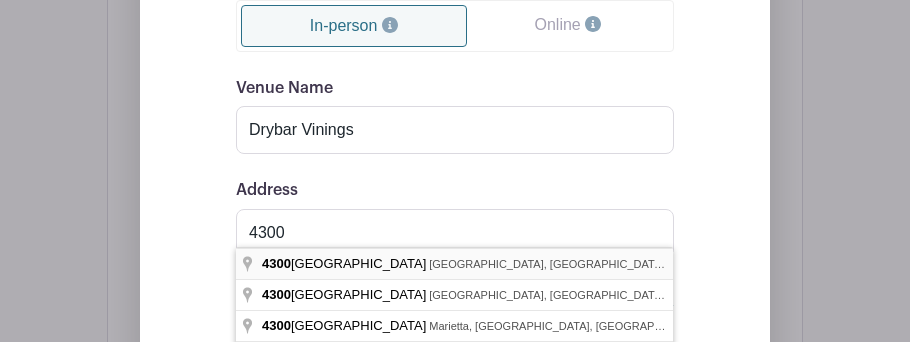 type on "4300 Paces Ferry Road Southeast, Atlanta, GA, USA" 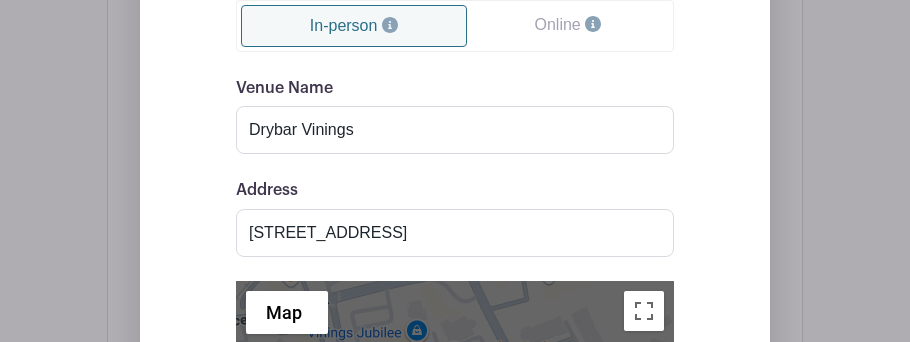scroll, scrollTop: 2035, scrollLeft: 0, axis: vertical 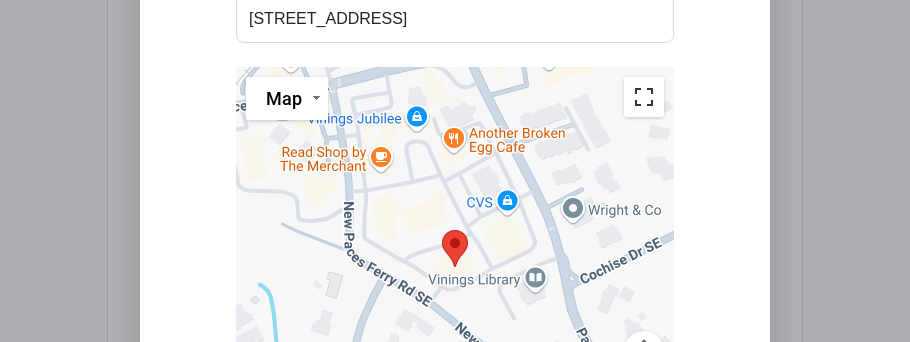 click at bounding box center (644, 97) 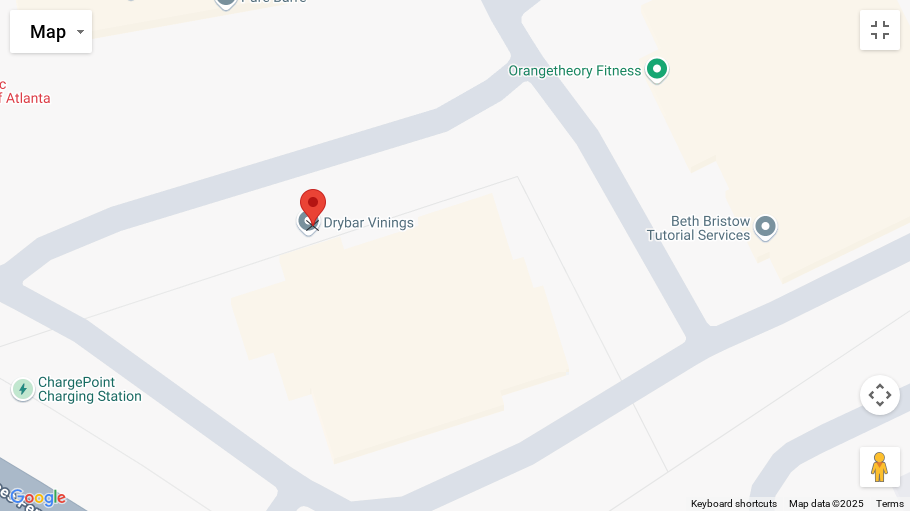 drag, startPoint x: 413, startPoint y: 309, endPoint x: 318, endPoint y: 201, distance: 143.83672 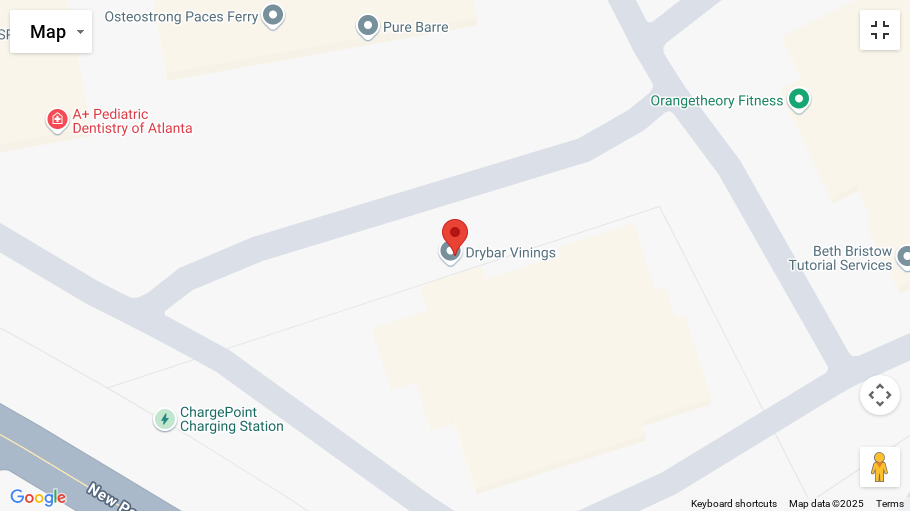 click at bounding box center [880, 30] 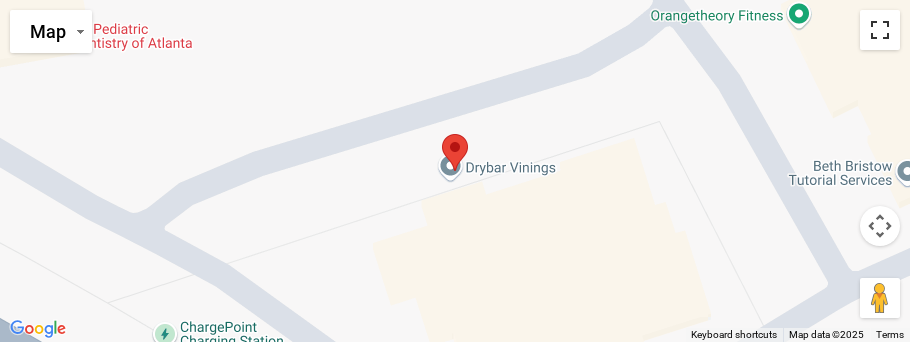 scroll, scrollTop: 2522, scrollLeft: 0, axis: vertical 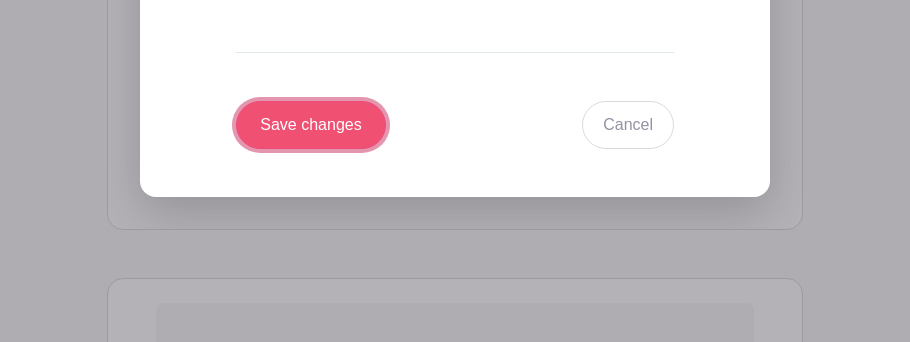 click on "Save changes" at bounding box center [311, 125] 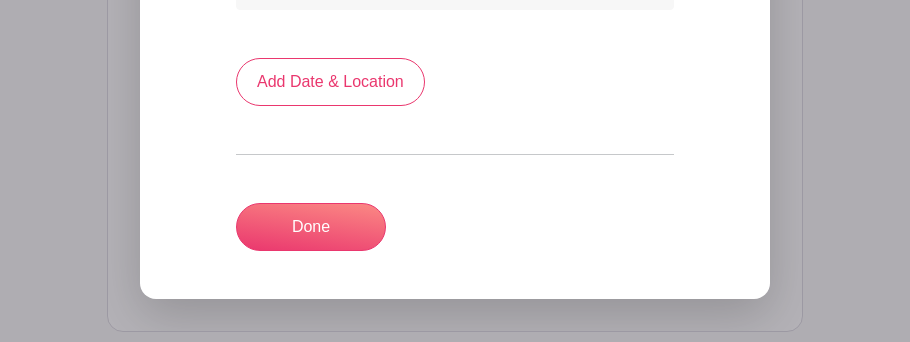 scroll, scrollTop: 1320, scrollLeft: 0, axis: vertical 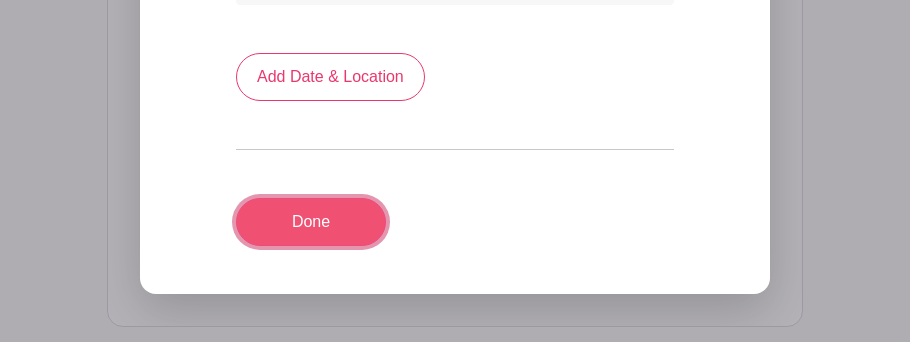 click on "Done" at bounding box center [311, 222] 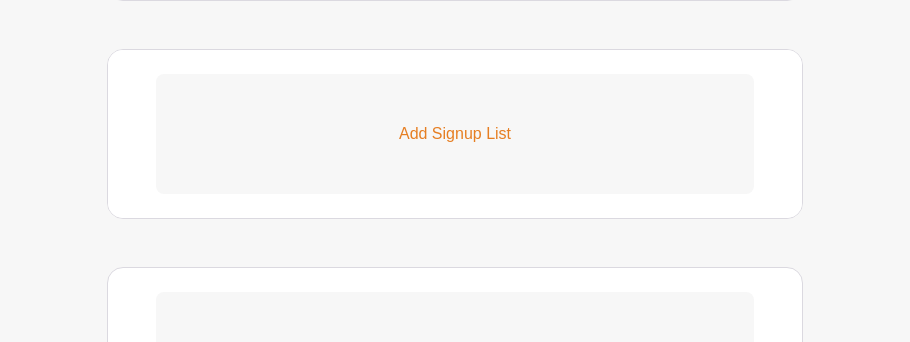 scroll, scrollTop: 1240, scrollLeft: 0, axis: vertical 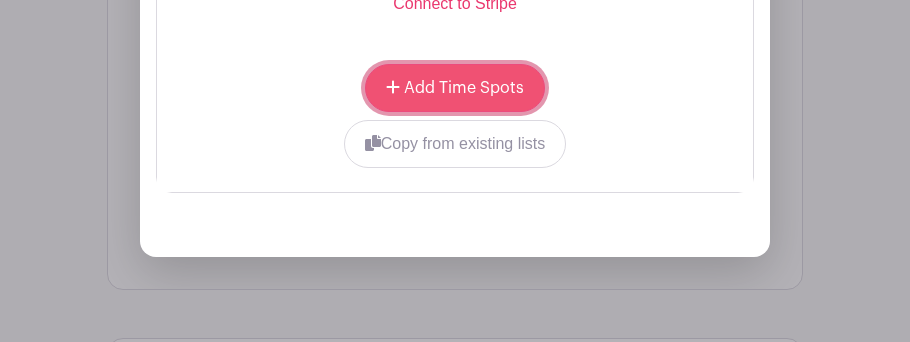 click on "Add Time Spots" at bounding box center [464, 88] 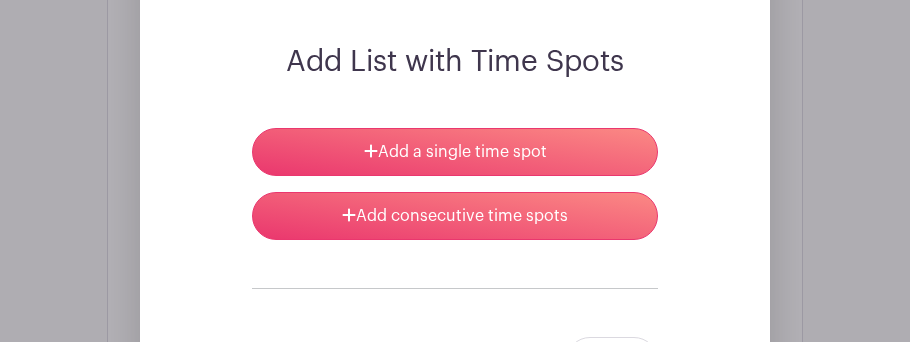 scroll, scrollTop: 1569, scrollLeft: 0, axis: vertical 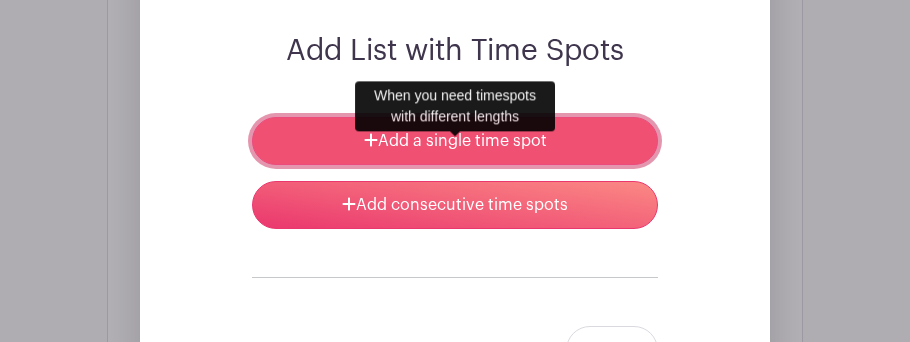 click on "Add a single time spot" at bounding box center (455, 141) 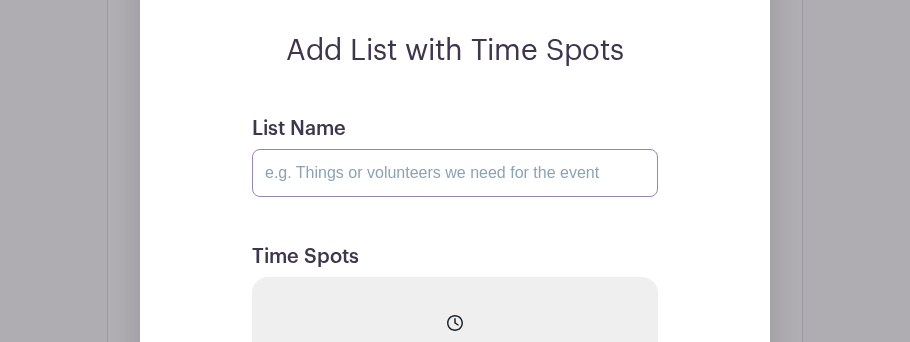 click on "List Name" at bounding box center (455, 173) 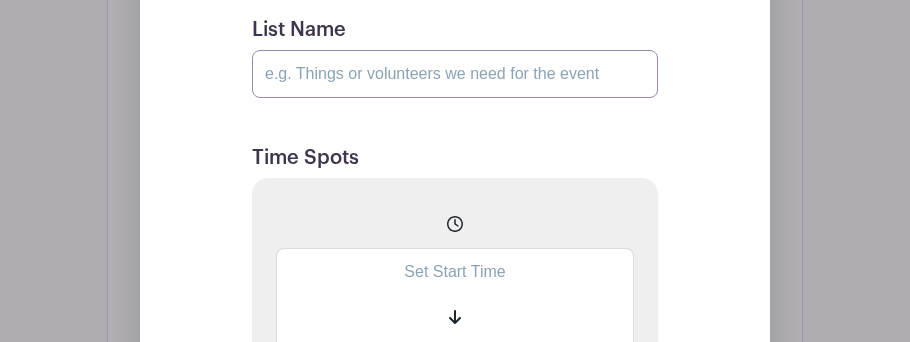 scroll, scrollTop: 1670, scrollLeft: 0, axis: vertical 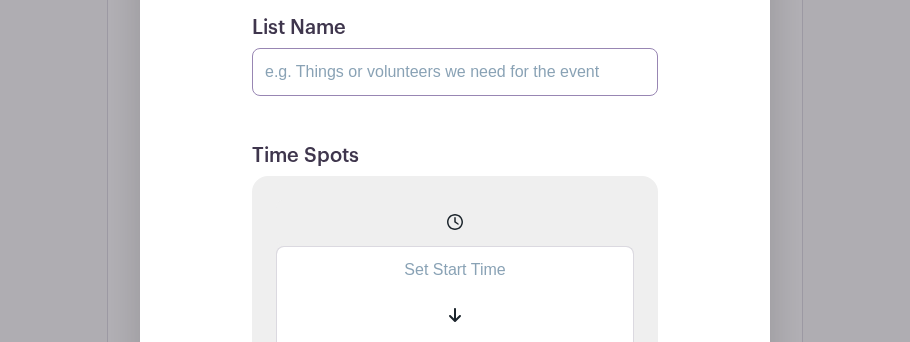click on "List Name" at bounding box center (455, 72) 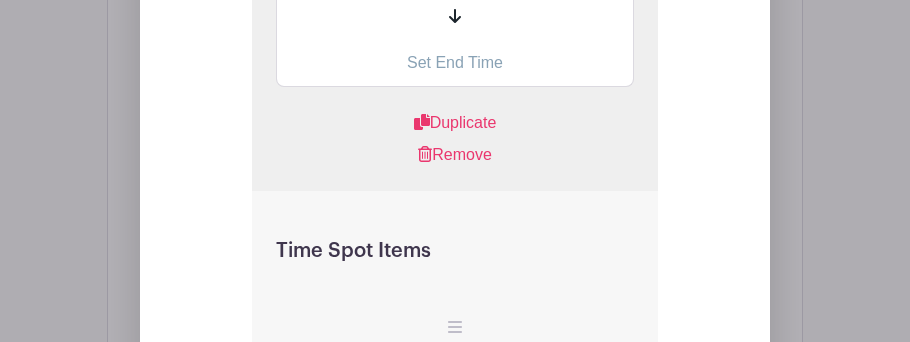 scroll, scrollTop: 1911, scrollLeft: 0, axis: vertical 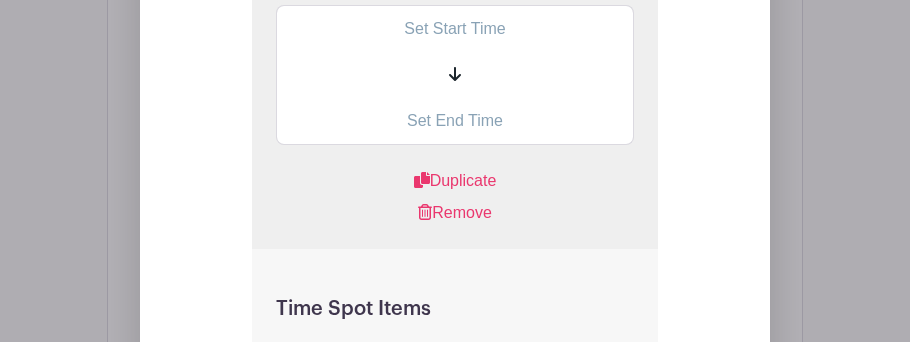 click at bounding box center [455, 28] 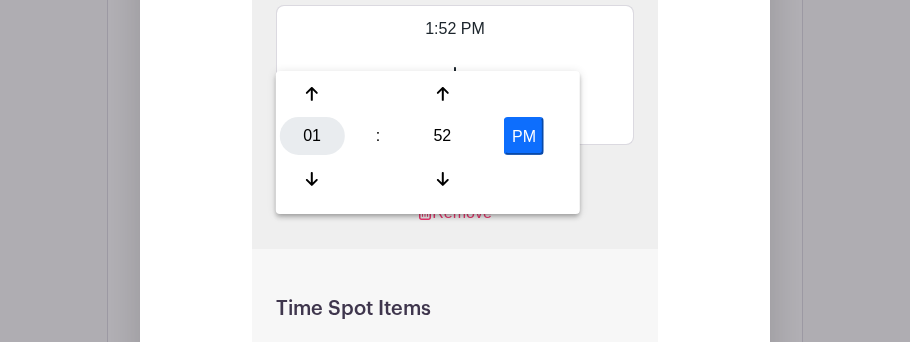 click on "01" at bounding box center [312, 136] 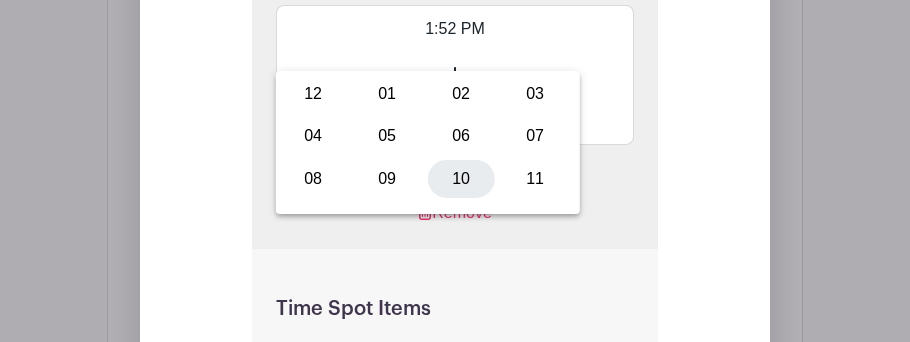 click on "10" at bounding box center [461, 178] 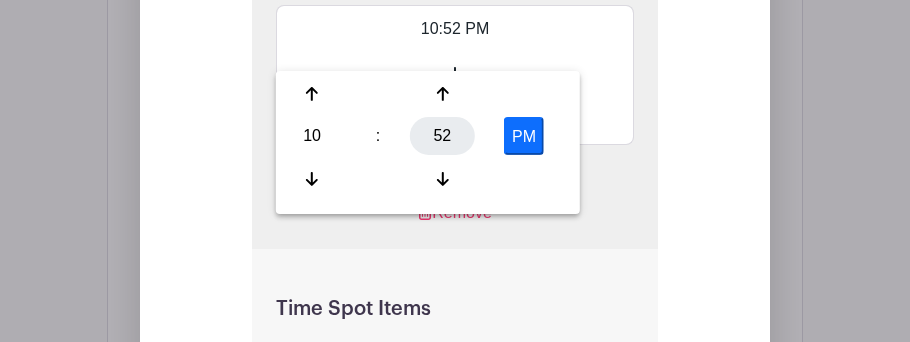 click on "52" at bounding box center [442, 136] 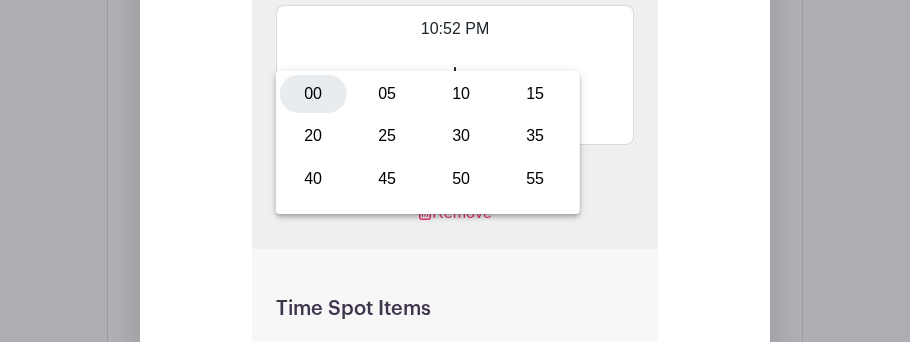 click on "00" at bounding box center [313, 94] 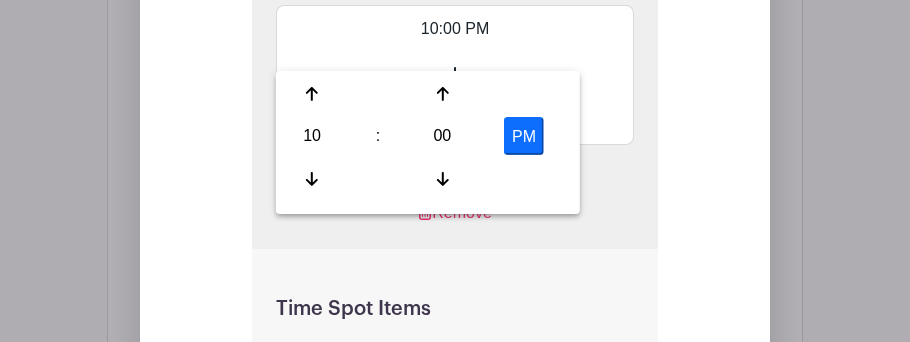 click on "PM" at bounding box center (524, 136) 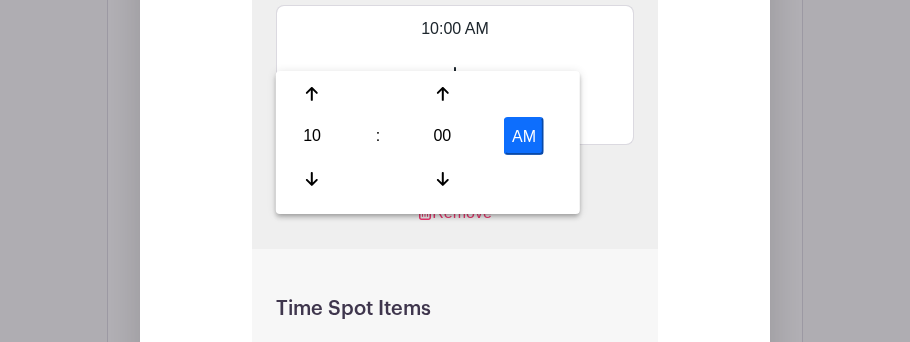 click on "Duplicate" at bounding box center [455, 181] 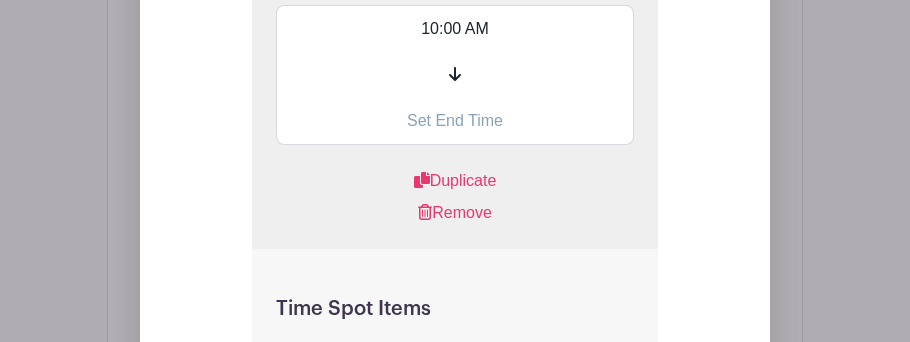 click at bounding box center (455, 121) 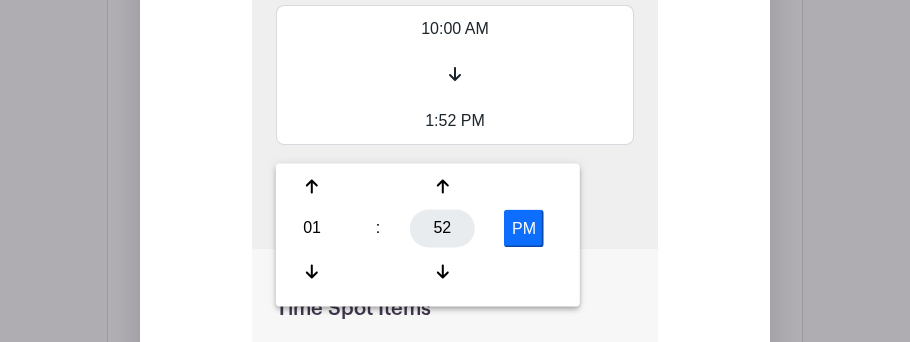 click on "52" at bounding box center [442, 229] 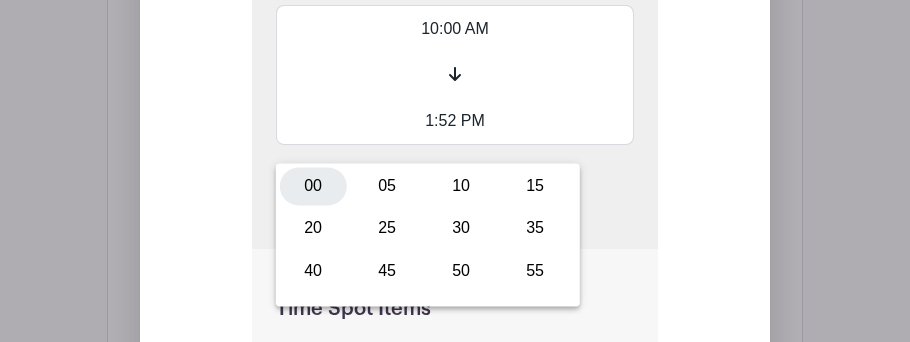 click on "00" at bounding box center [313, 186] 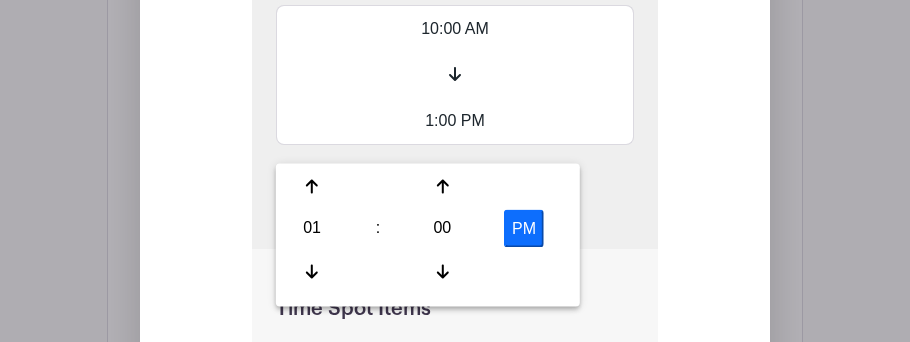 click on "PM" at bounding box center [524, 229] 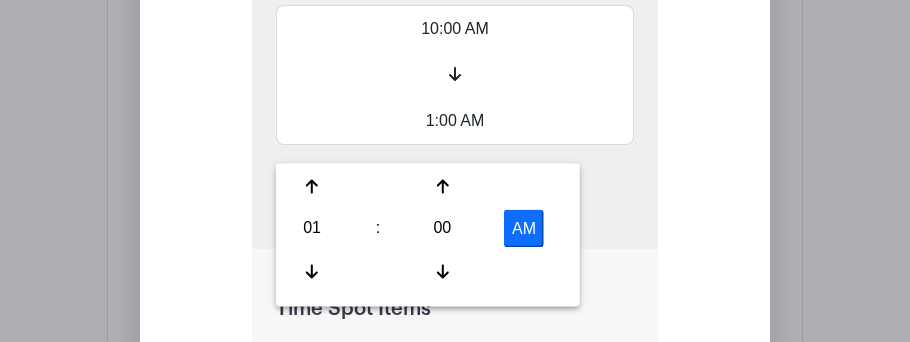 click on "AM" at bounding box center [524, 229] 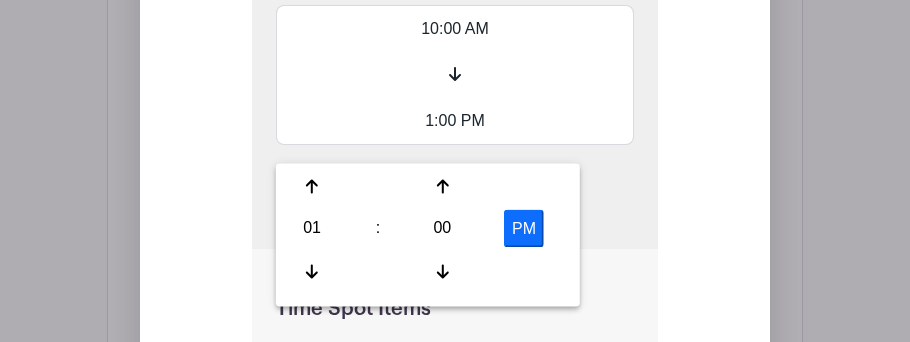 click on "Duplicate" at bounding box center [455, 181] 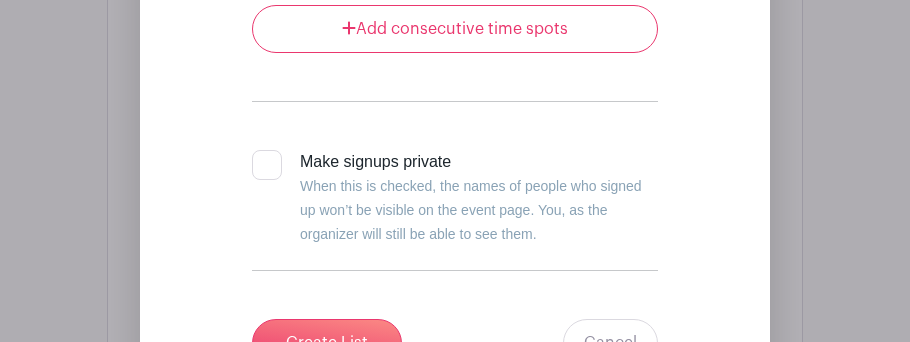 scroll, scrollTop: 2748, scrollLeft: 0, axis: vertical 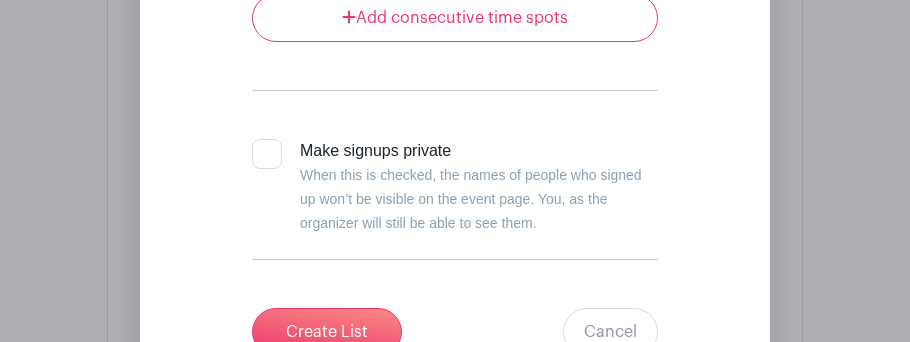 click on "Make signups private
When this is checked, the names of people who signed up won’t be visible on the event page. You, as the organizer will still be able to see them." at bounding box center (455, 187) 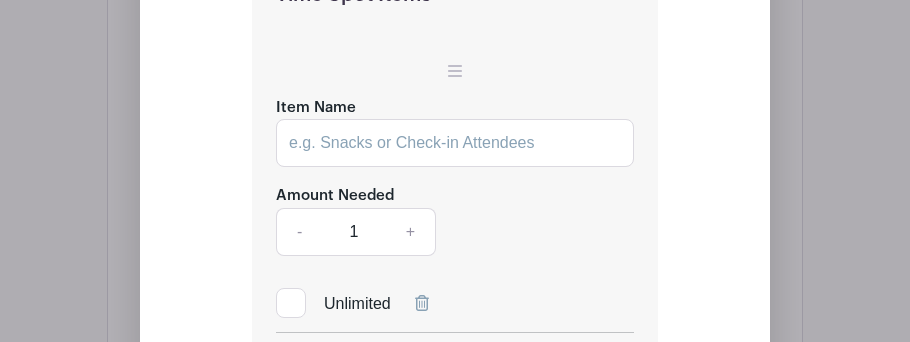 scroll, scrollTop: 2215, scrollLeft: 0, axis: vertical 